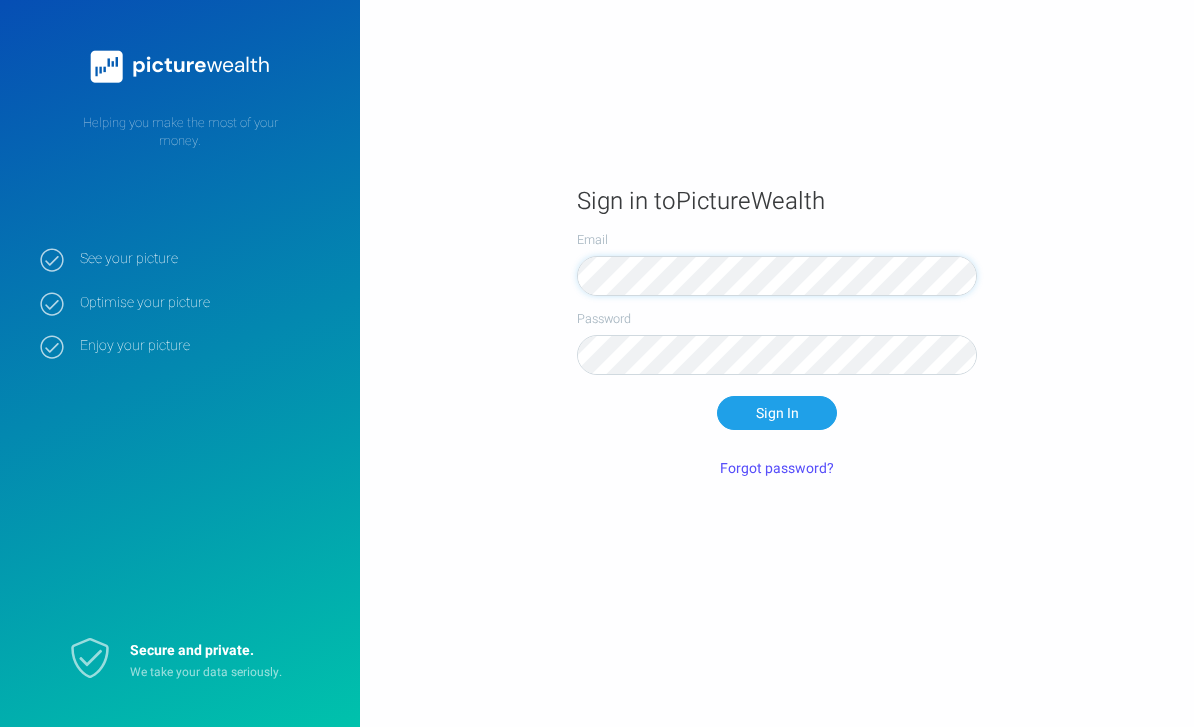 scroll, scrollTop: 125, scrollLeft: 0, axis: vertical 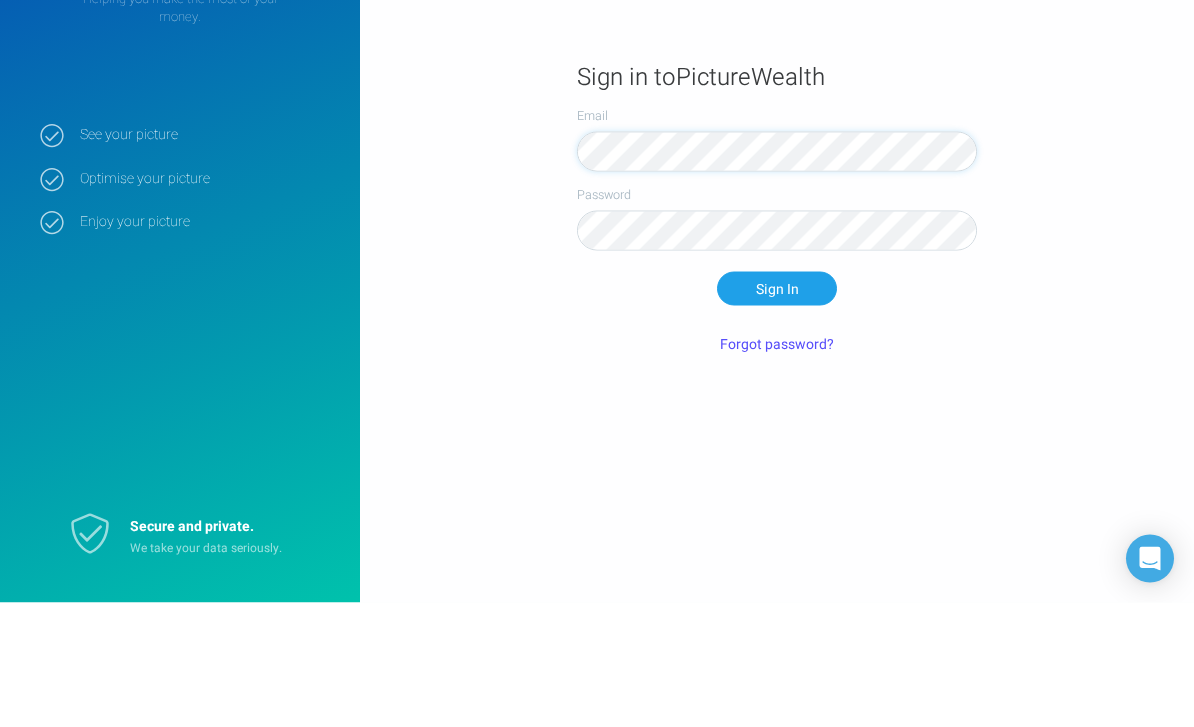 click on "Sign In" at bounding box center [777, 413] 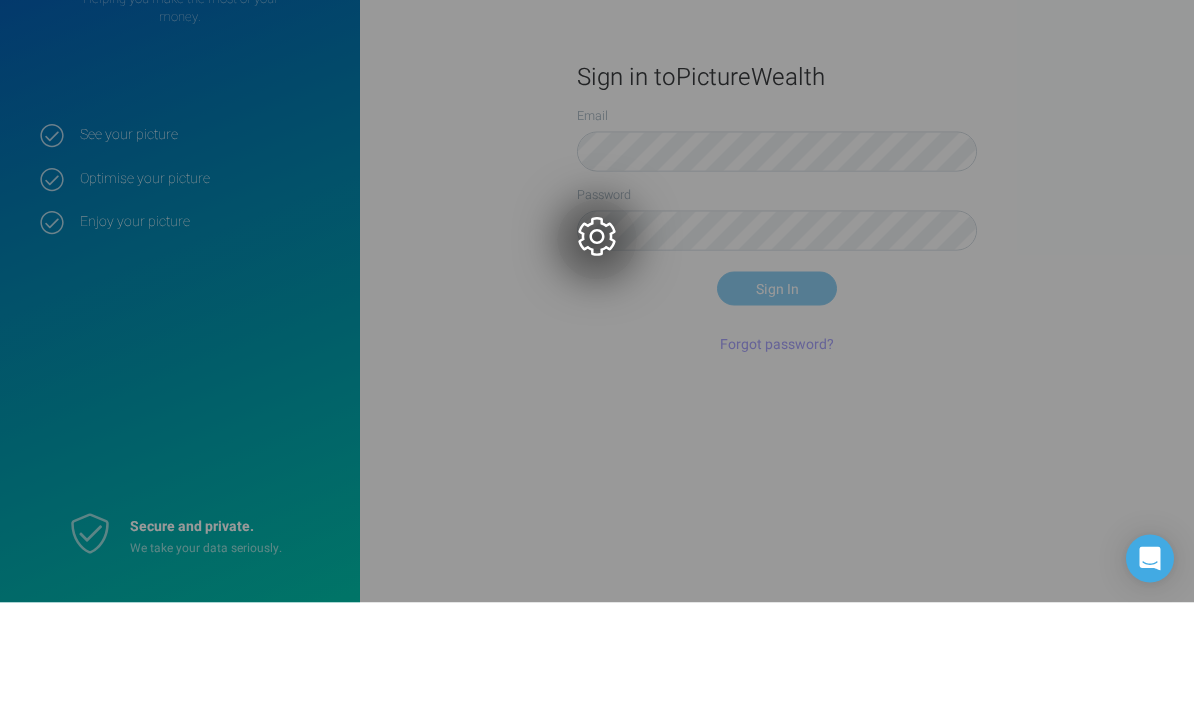 scroll, scrollTop: 64, scrollLeft: 0, axis: vertical 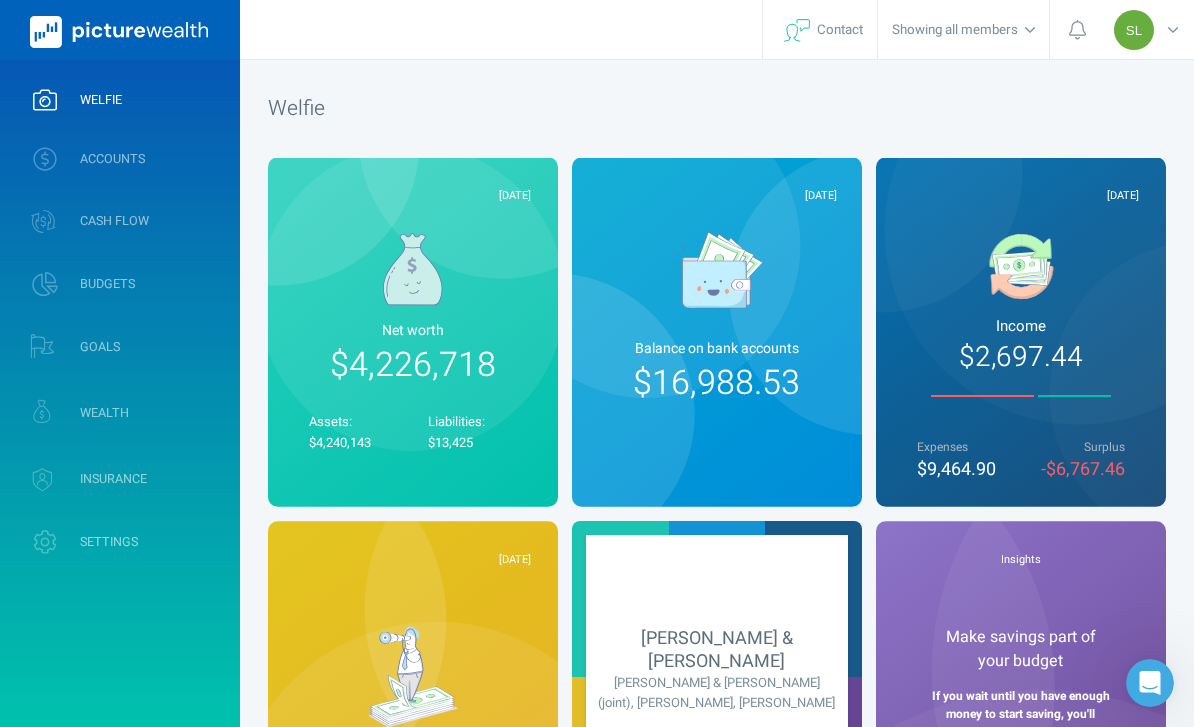 click on "WEALTH" at bounding box center (120, 412) 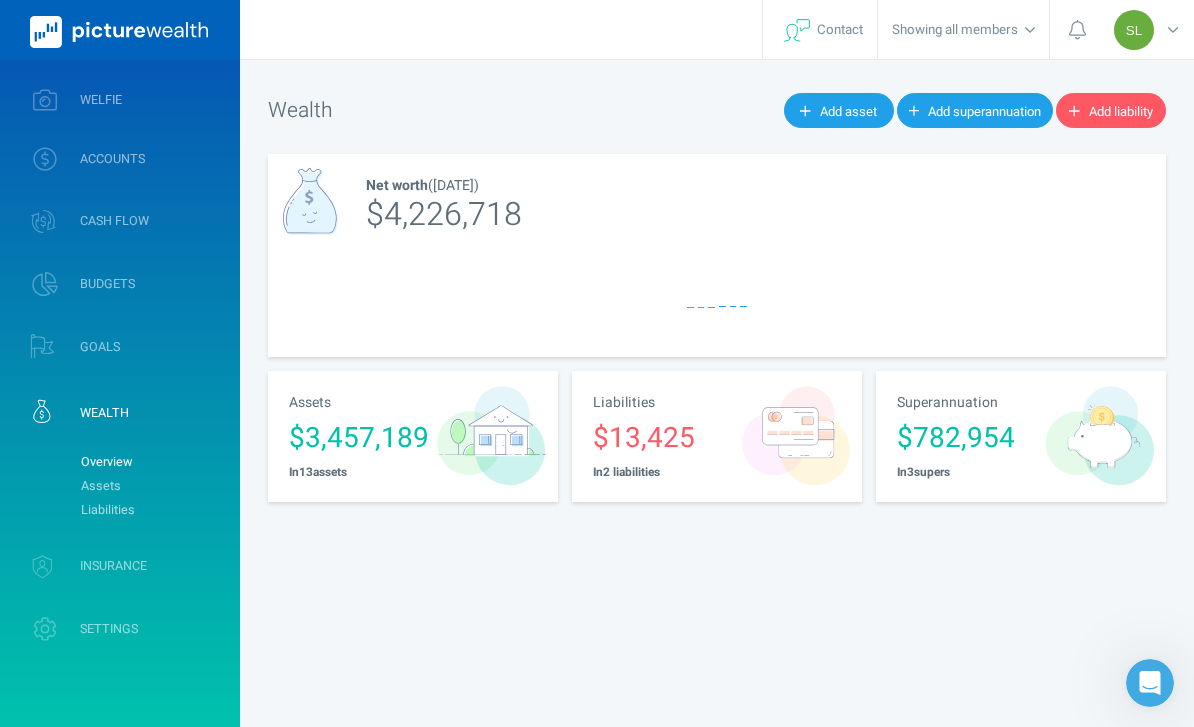 click on "Assets" at bounding box center [152, 486] 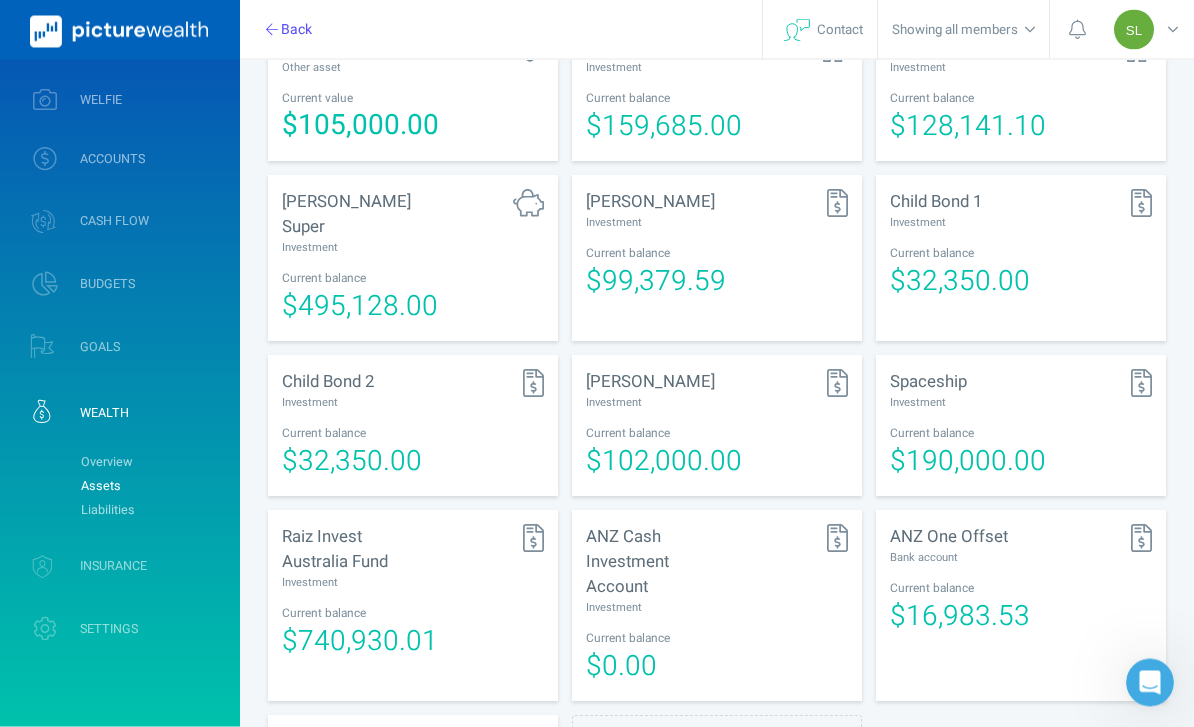 scroll, scrollTop: 645, scrollLeft: 0, axis: vertical 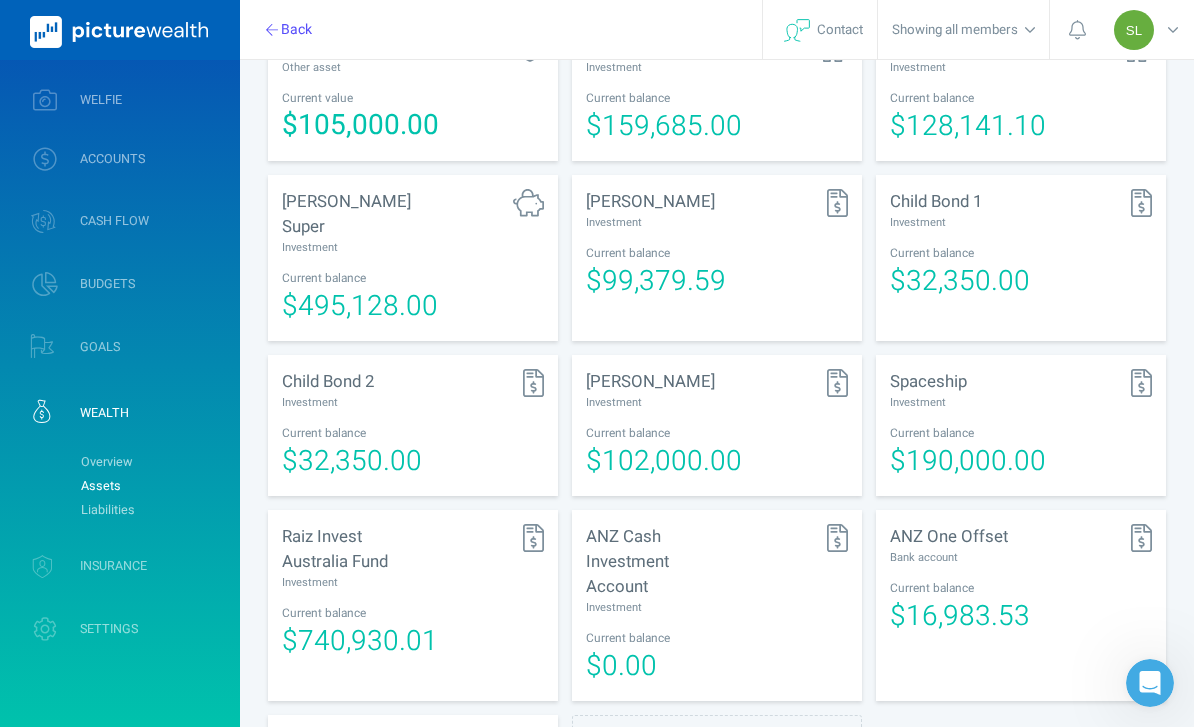 click on "$32,350.00" at bounding box center (960, 281) 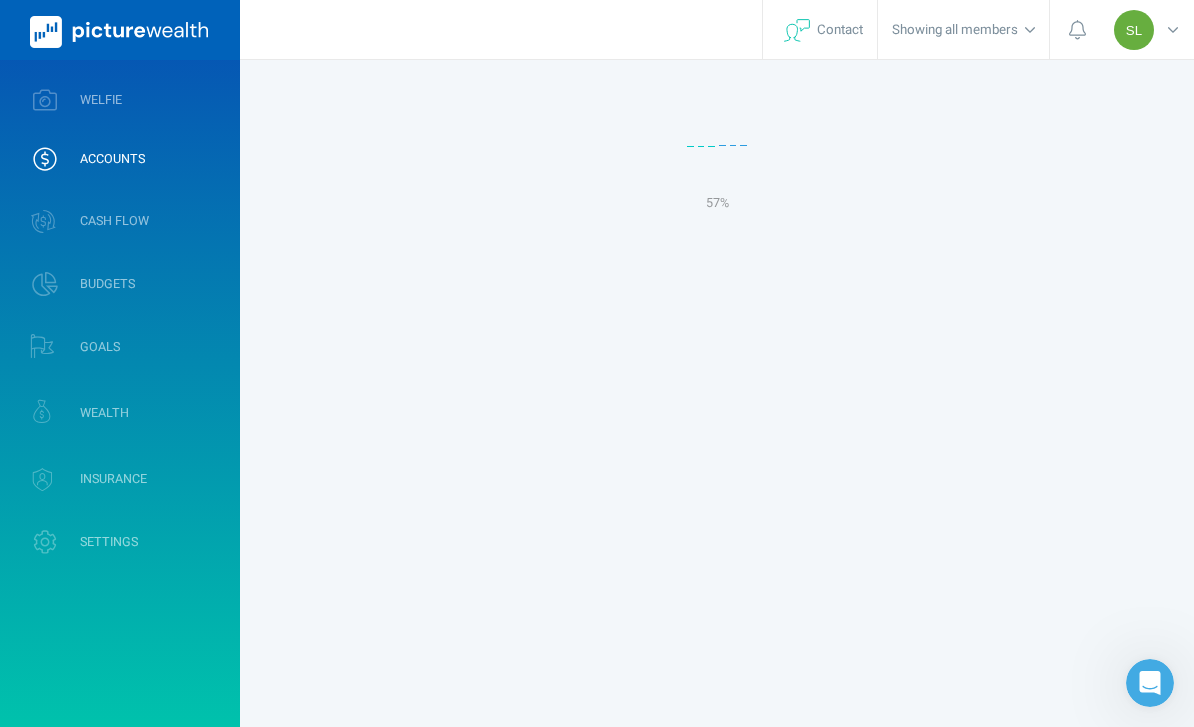 scroll, scrollTop: 0, scrollLeft: 0, axis: both 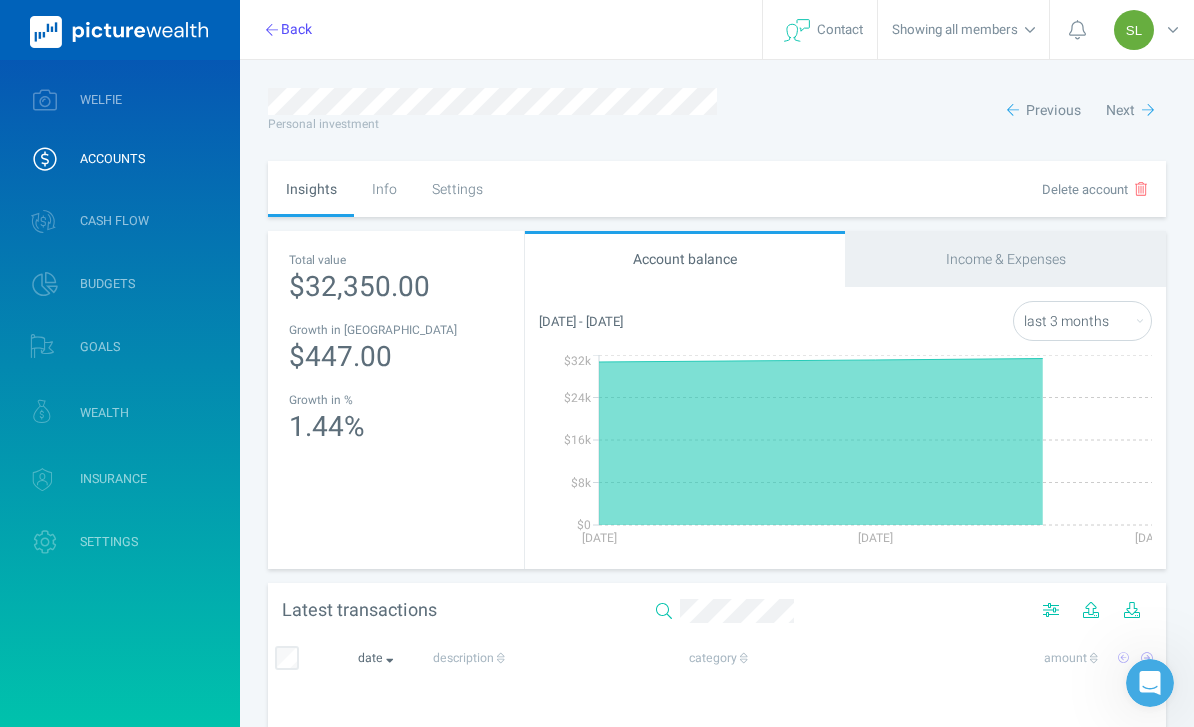 click on "Settings" at bounding box center (457, 189) 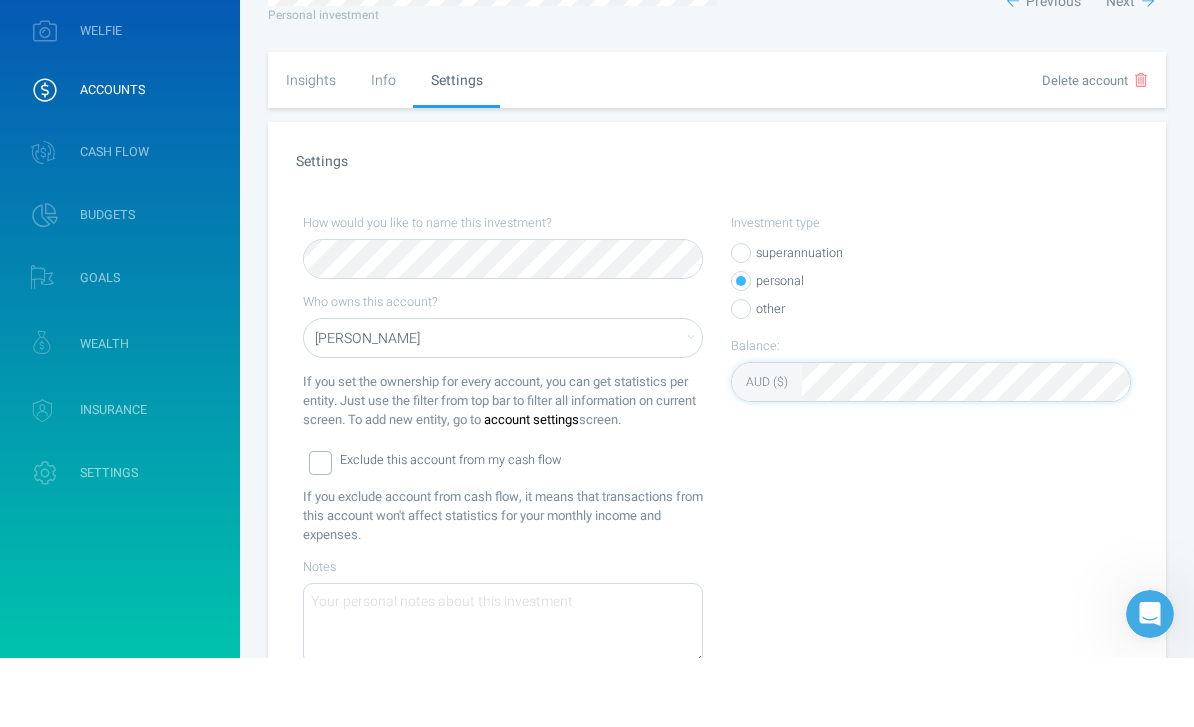 scroll, scrollTop: 59, scrollLeft: 0, axis: vertical 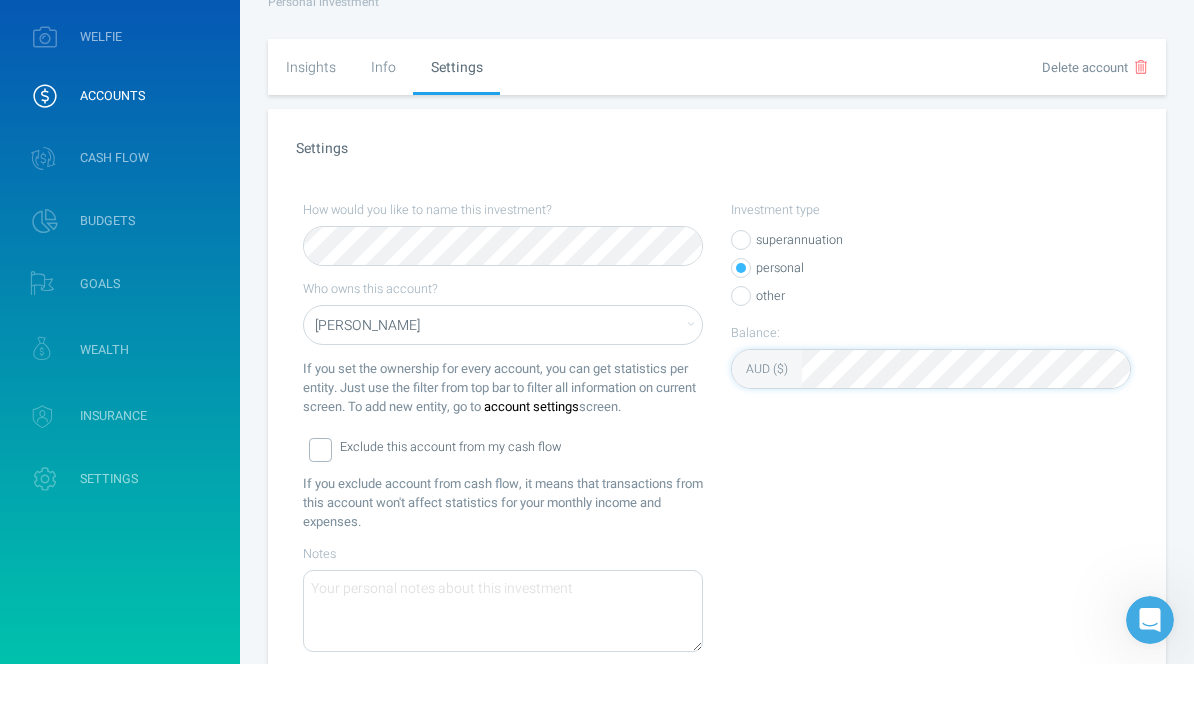 click on "Save changes" at bounding box center [717, 760] 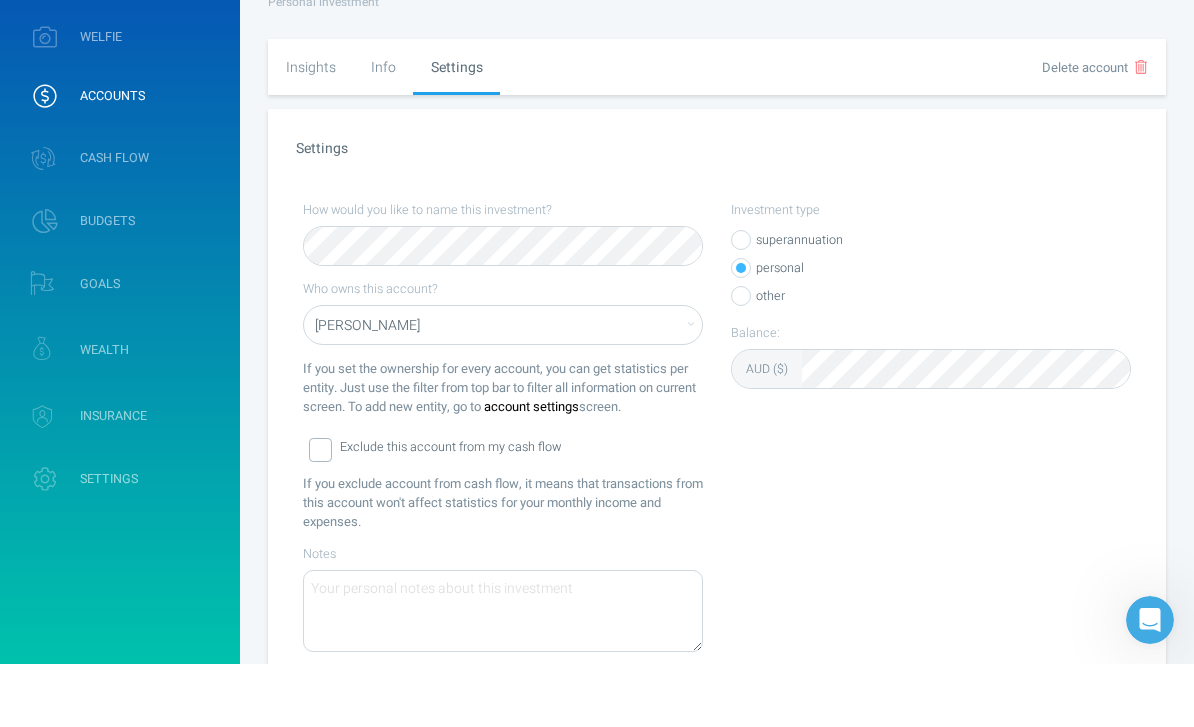 scroll, scrollTop: 122, scrollLeft: 0, axis: vertical 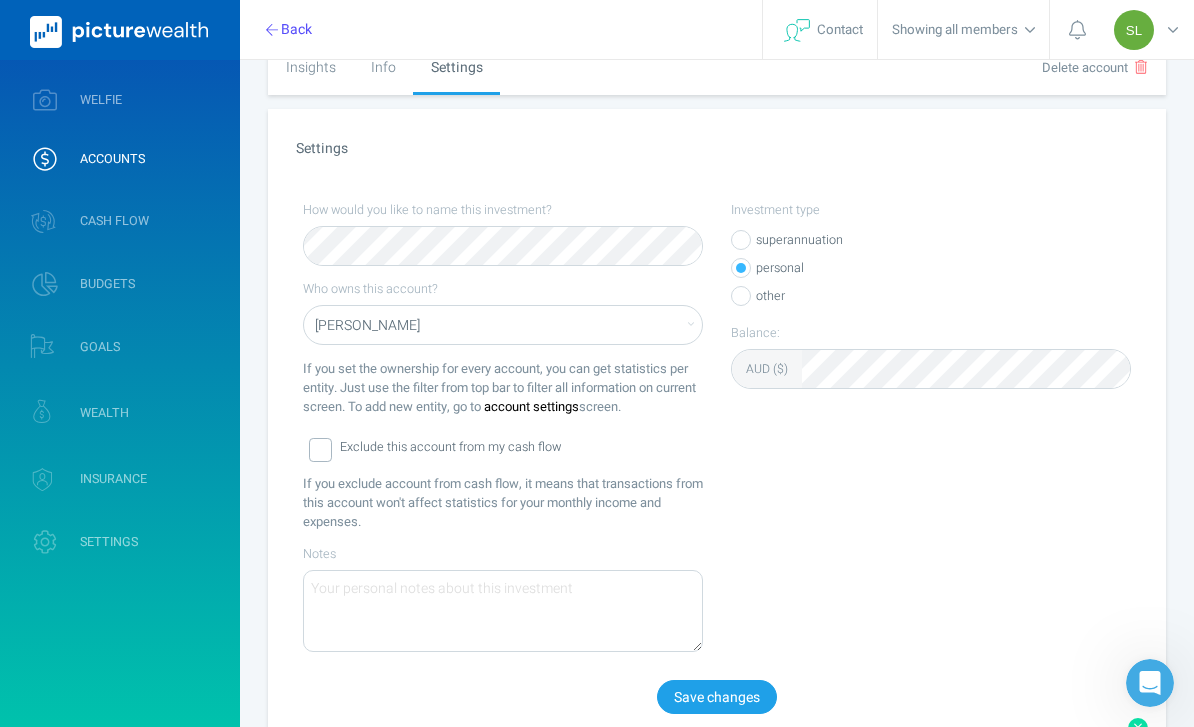 click on "WEALTH" at bounding box center [120, 412] 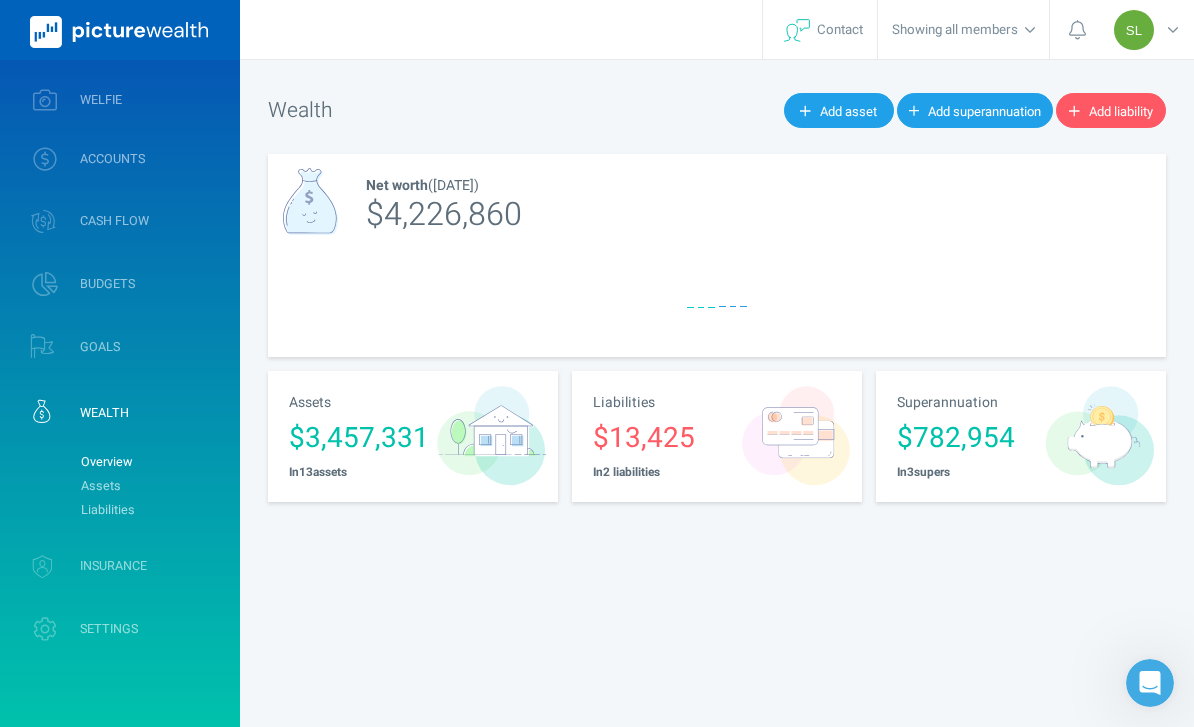 scroll, scrollTop: 0, scrollLeft: 0, axis: both 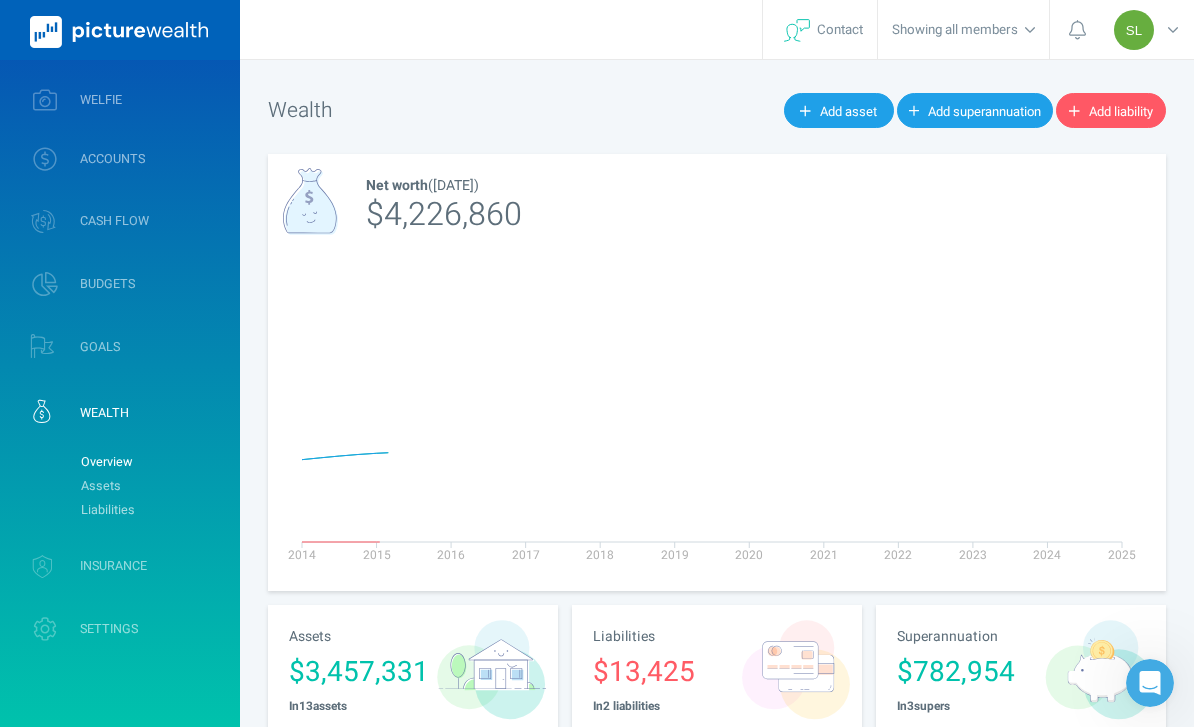 click on "Assets" at bounding box center [152, 486] 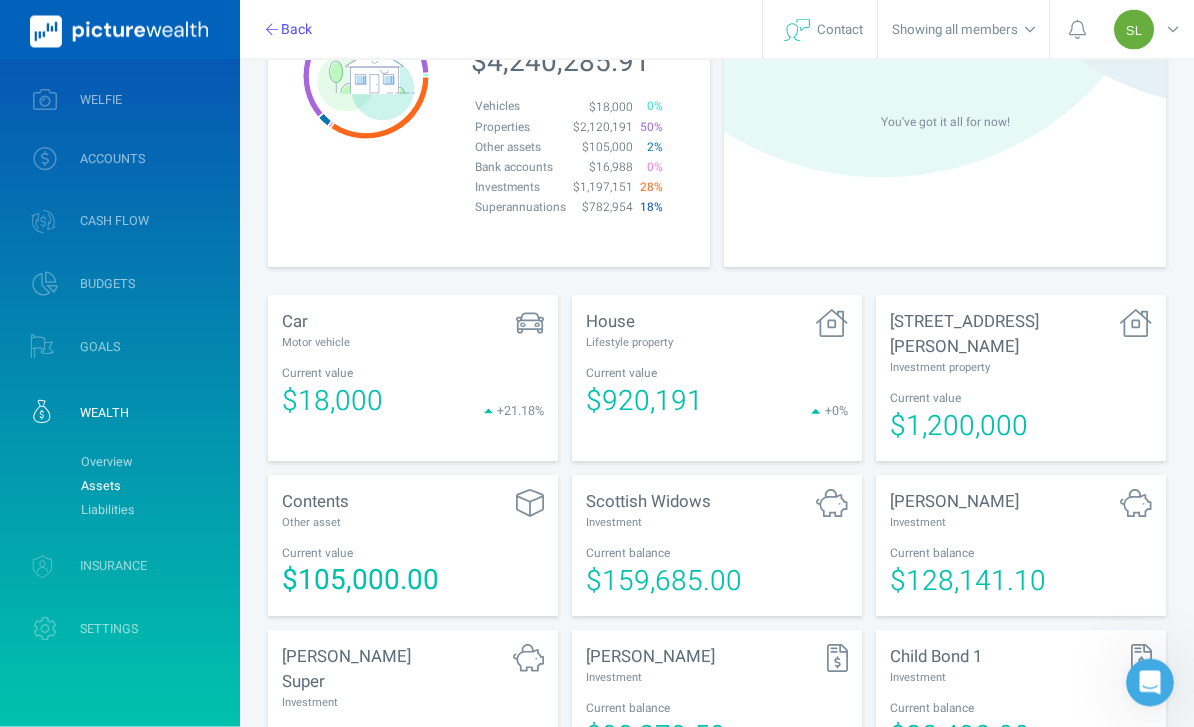 scroll, scrollTop: 773, scrollLeft: 0, axis: vertical 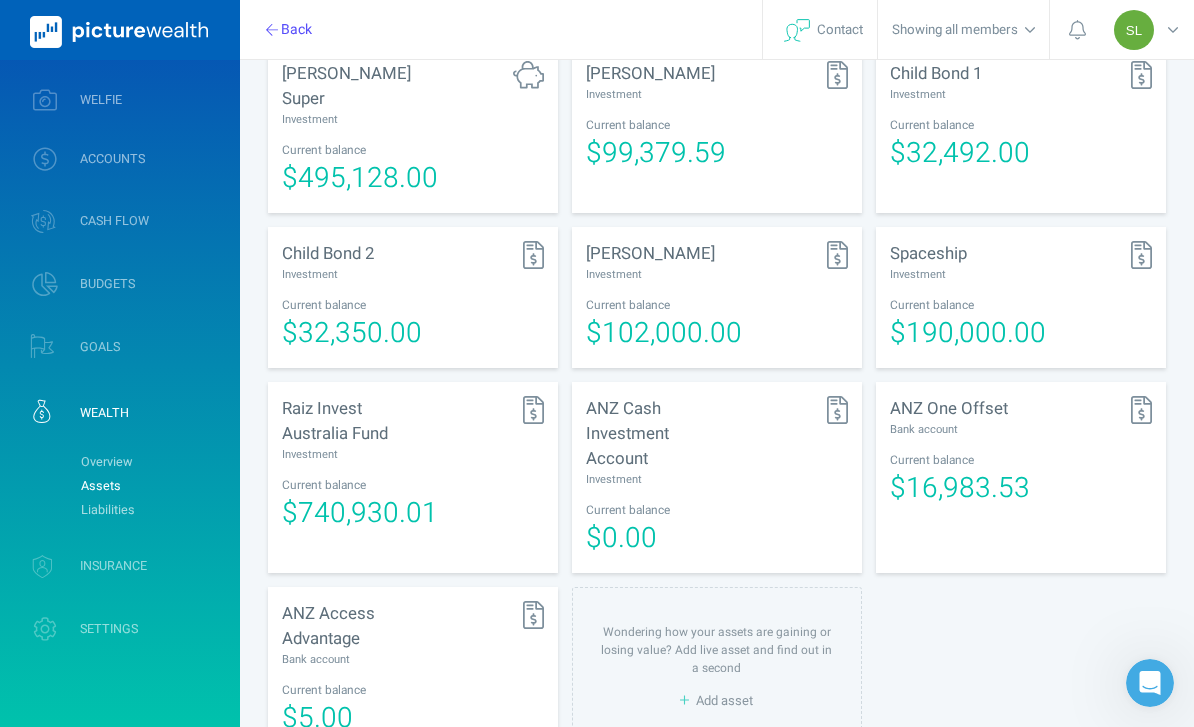 click on "$32,350.00" at bounding box center [352, 333] 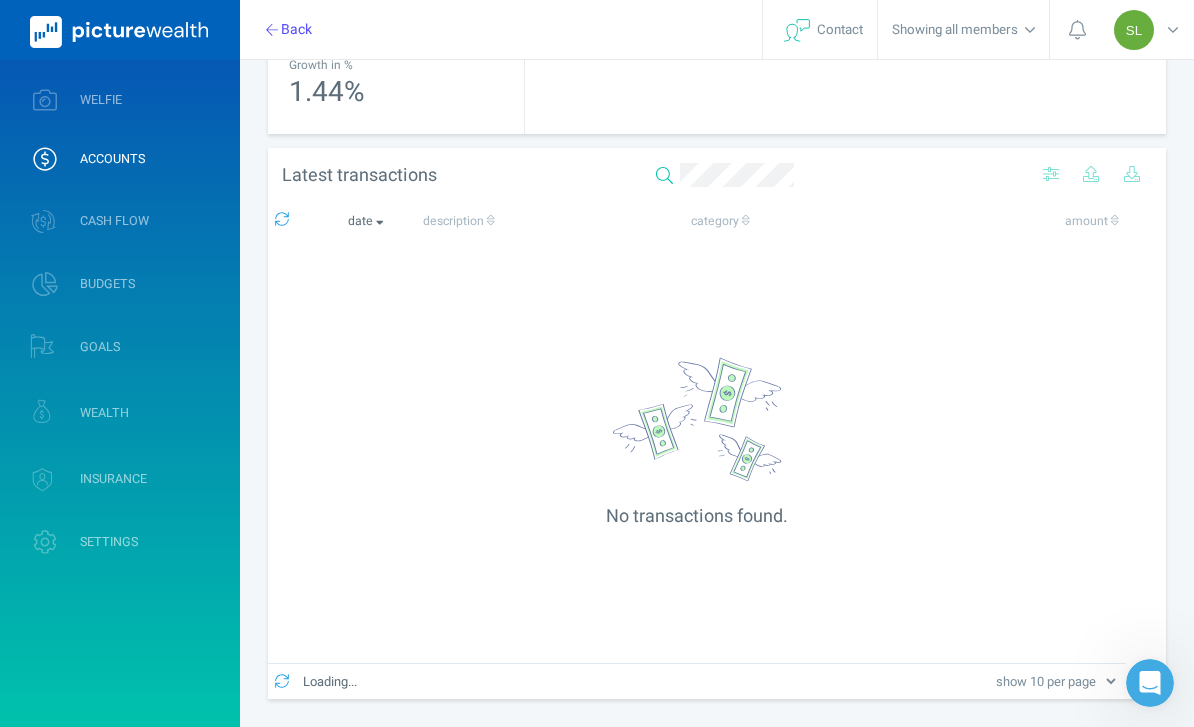 scroll, scrollTop: 0, scrollLeft: 0, axis: both 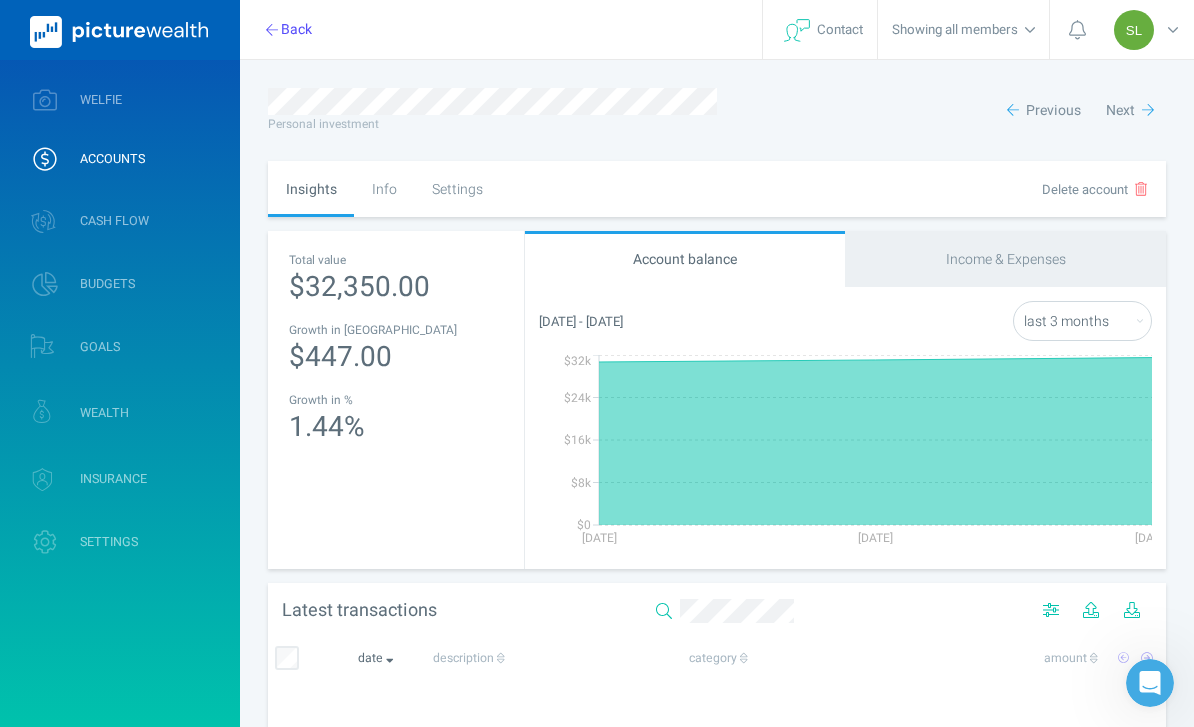 click on "Settings" at bounding box center [457, 189] 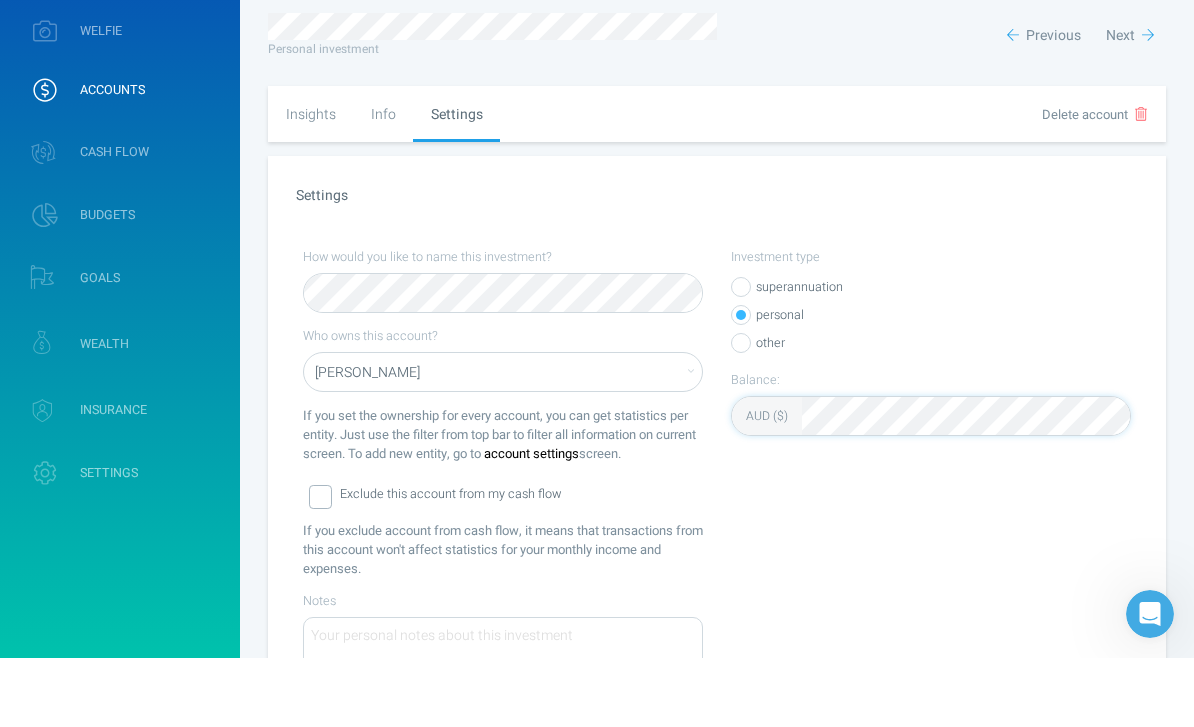 scroll, scrollTop: 180, scrollLeft: 0, axis: vertical 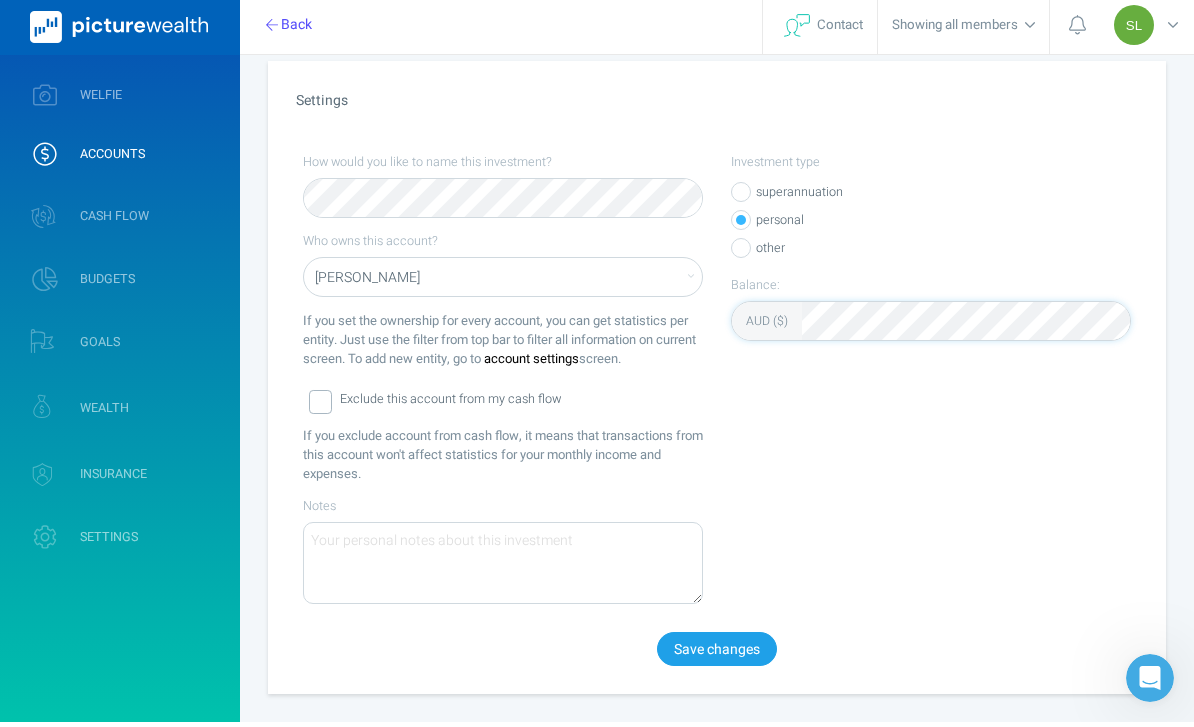 click on "Save changes" at bounding box center (717, 654) 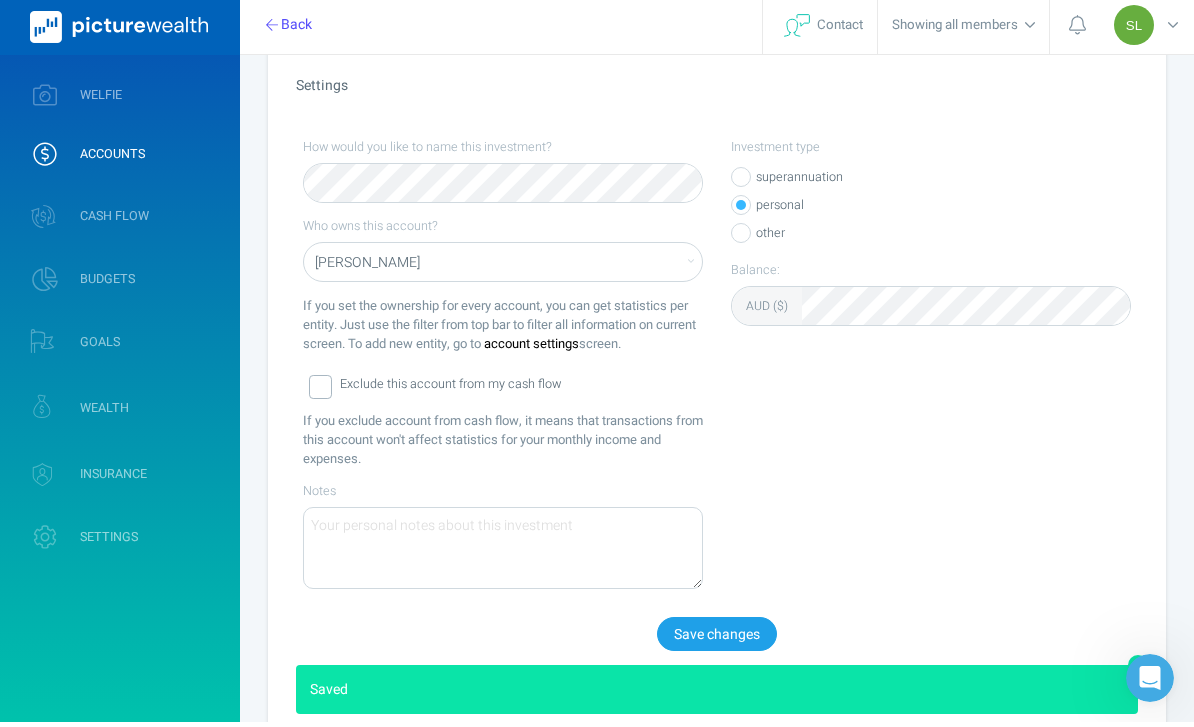scroll, scrollTop: 185, scrollLeft: 0, axis: vertical 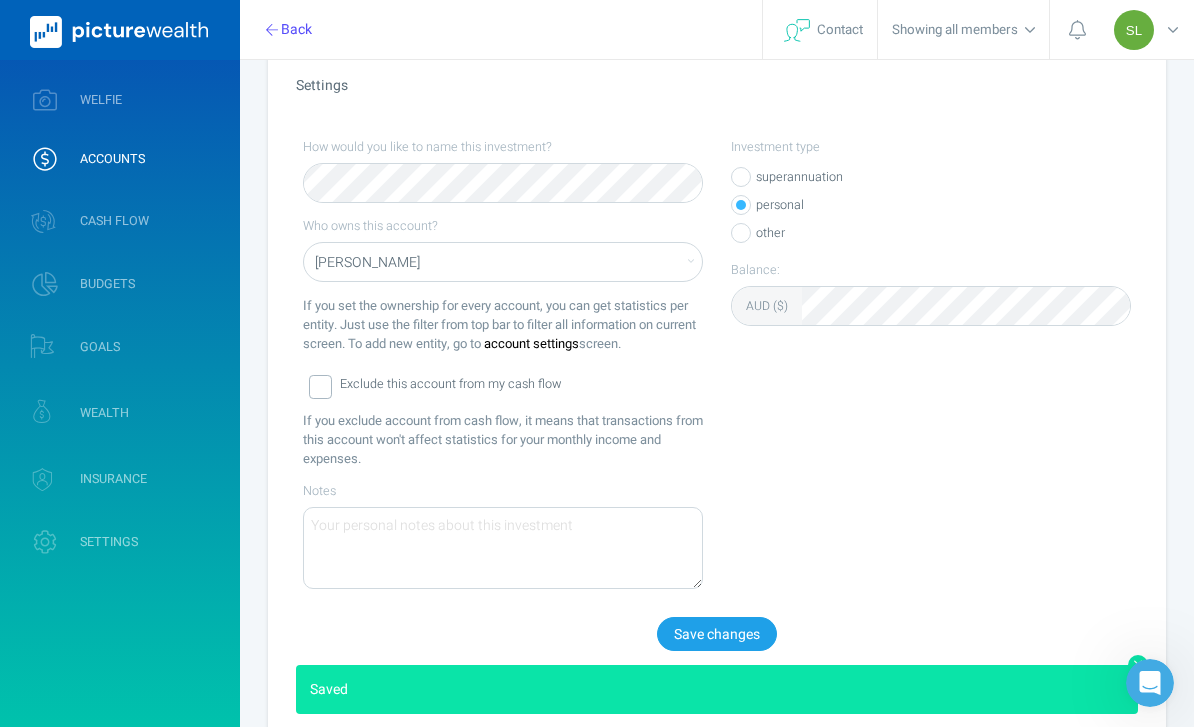 click on "WELFIE" at bounding box center (120, 100) 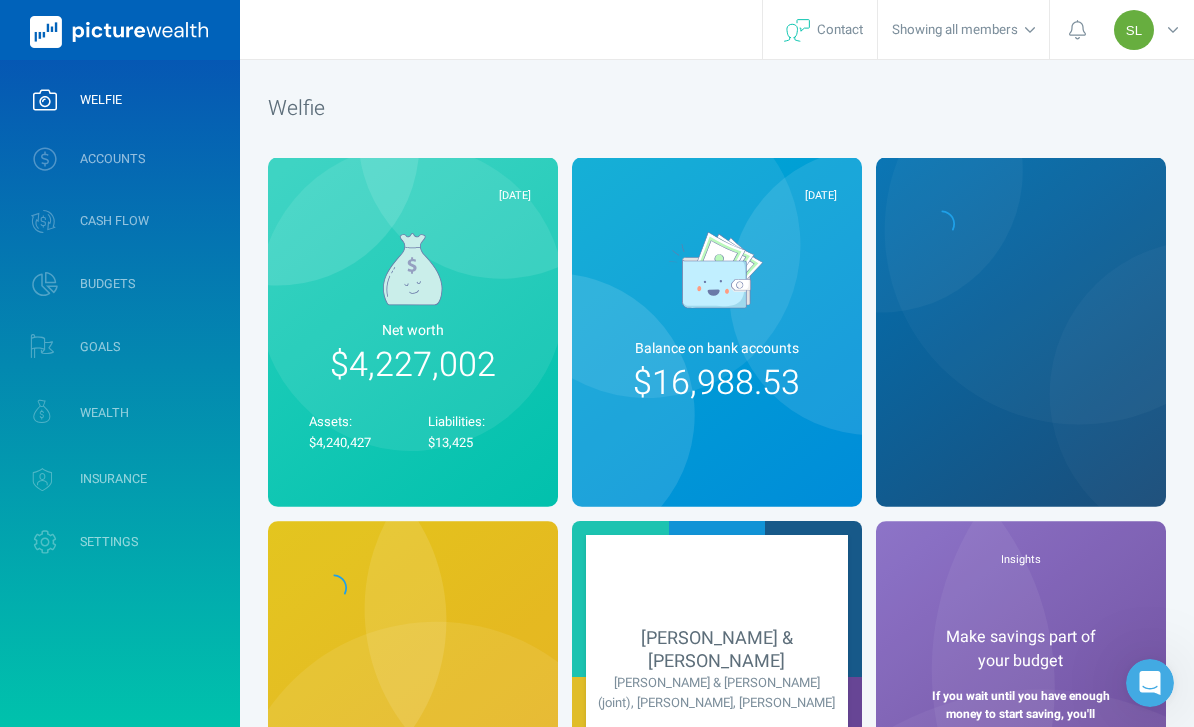 scroll, scrollTop: 0, scrollLeft: 0, axis: both 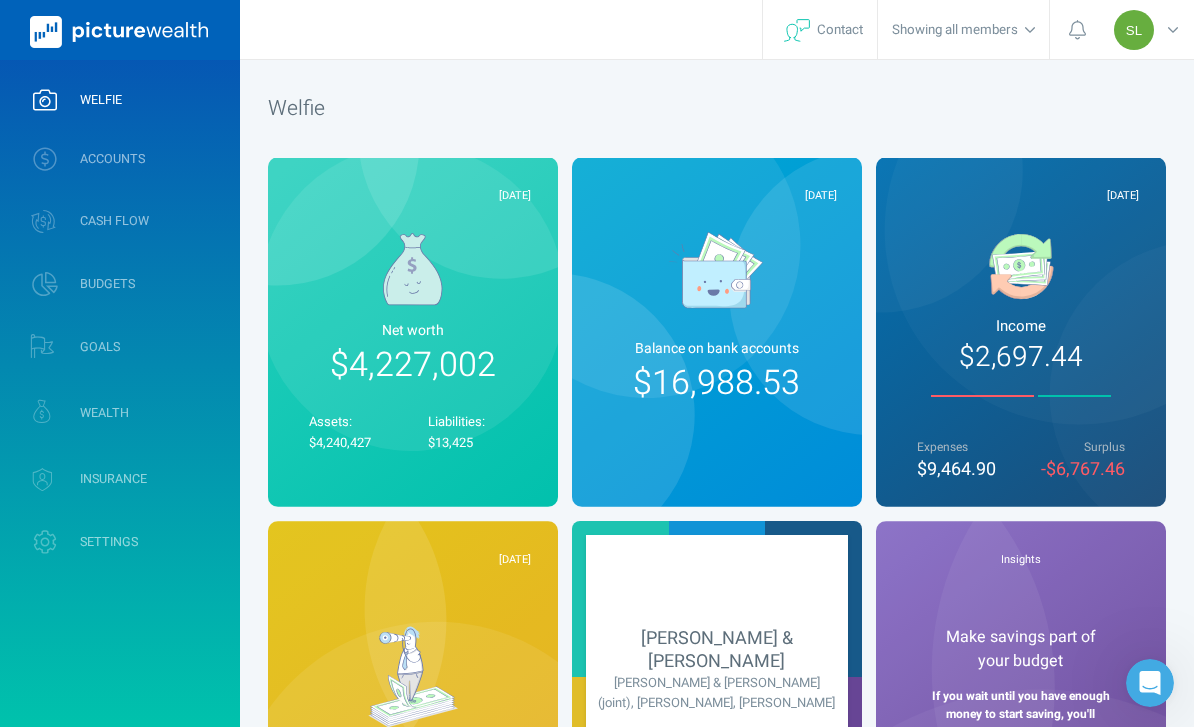 click on "ACCOUNTS" at bounding box center [120, 159] 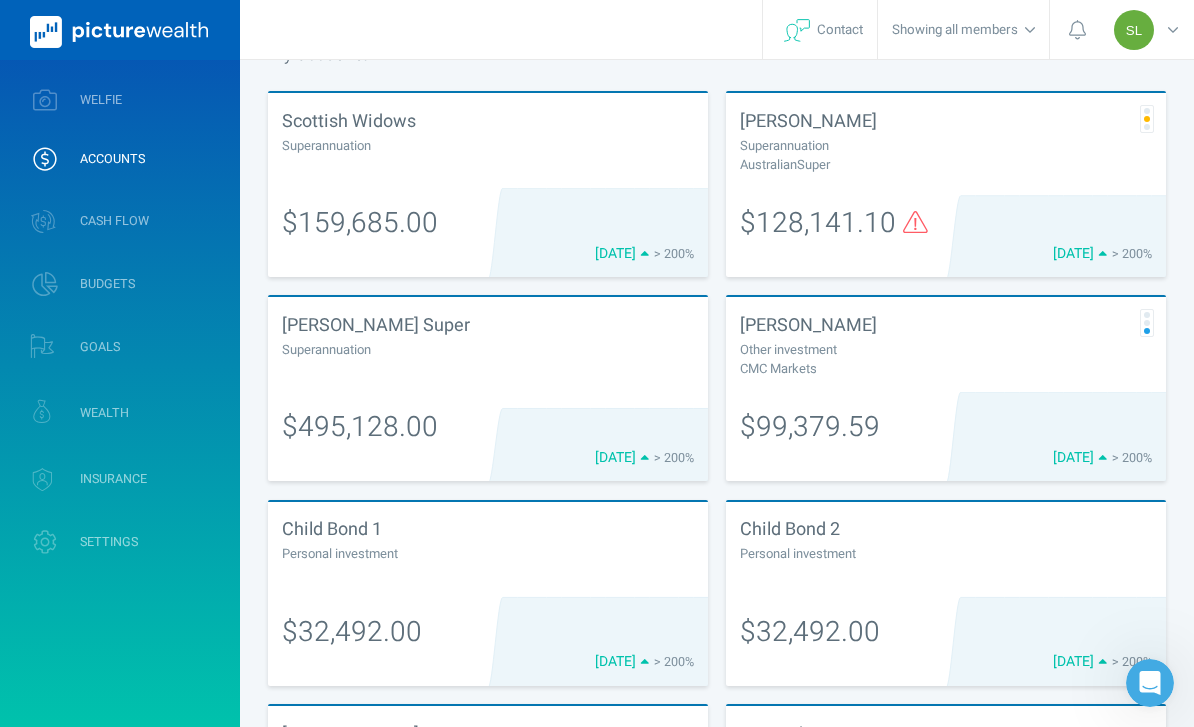 scroll, scrollTop: 269, scrollLeft: 0, axis: vertical 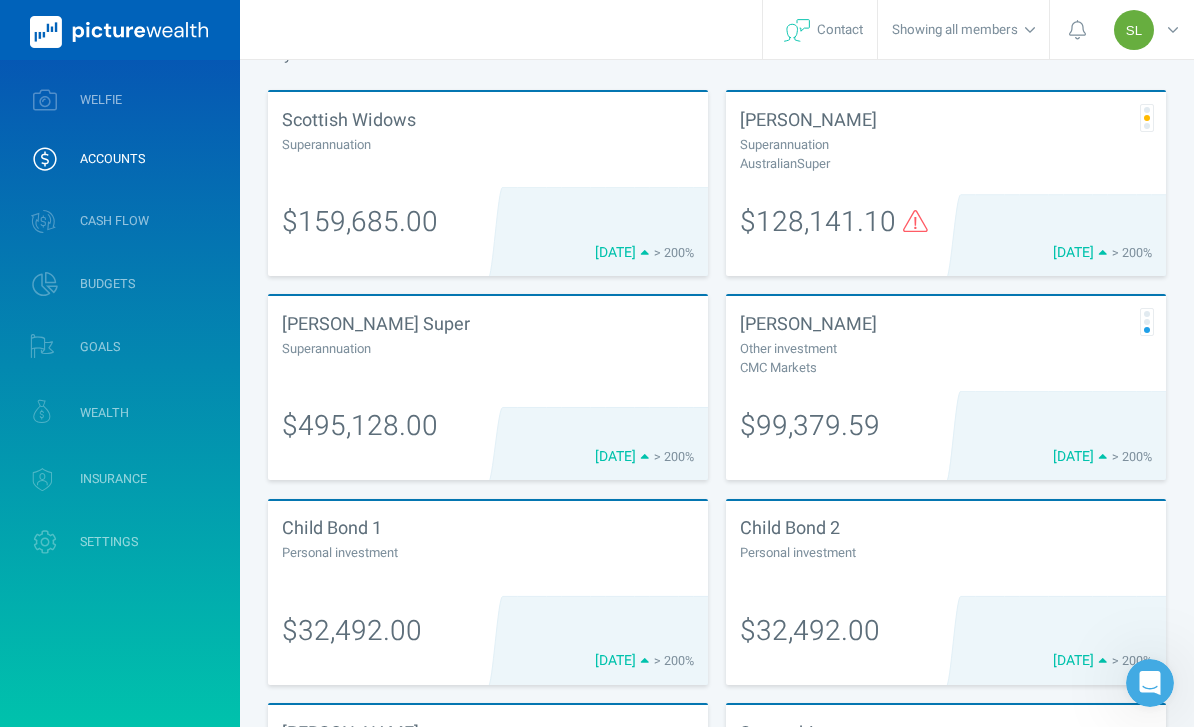 click on "WELFIE" at bounding box center [120, 100] 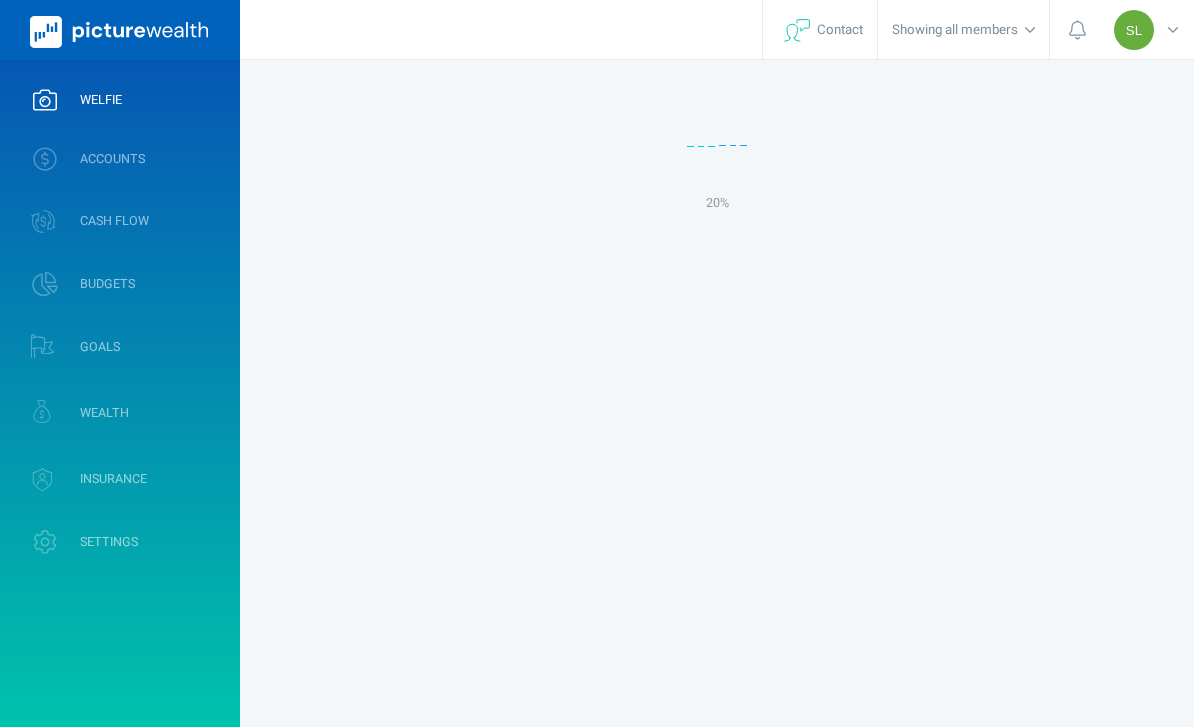 scroll, scrollTop: 0, scrollLeft: 0, axis: both 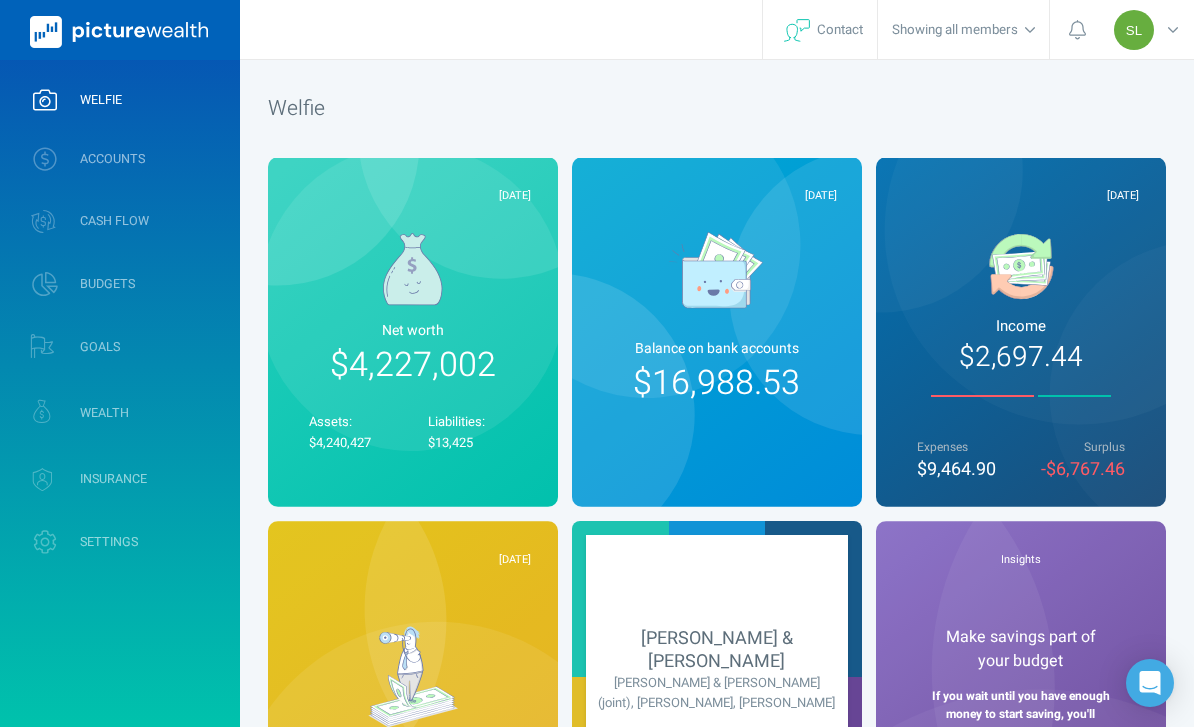 click on "WEALTH" at bounding box center [120, 412] 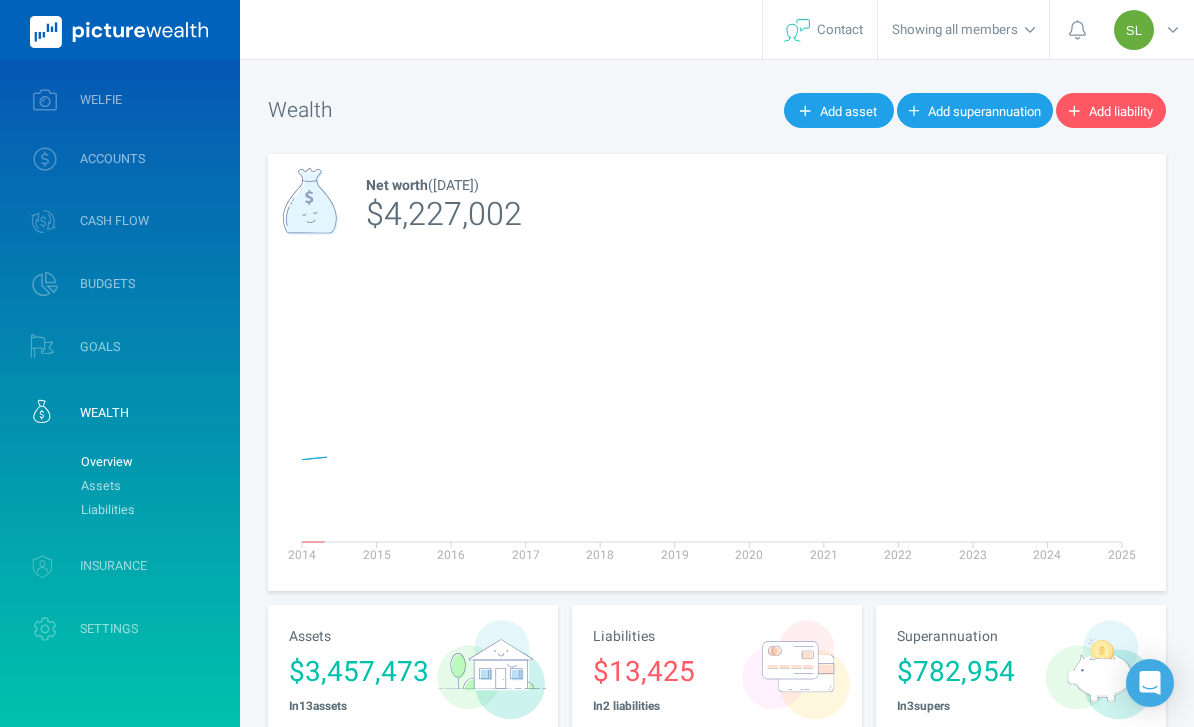 click on "Assets" at bounding box center [152, 486] 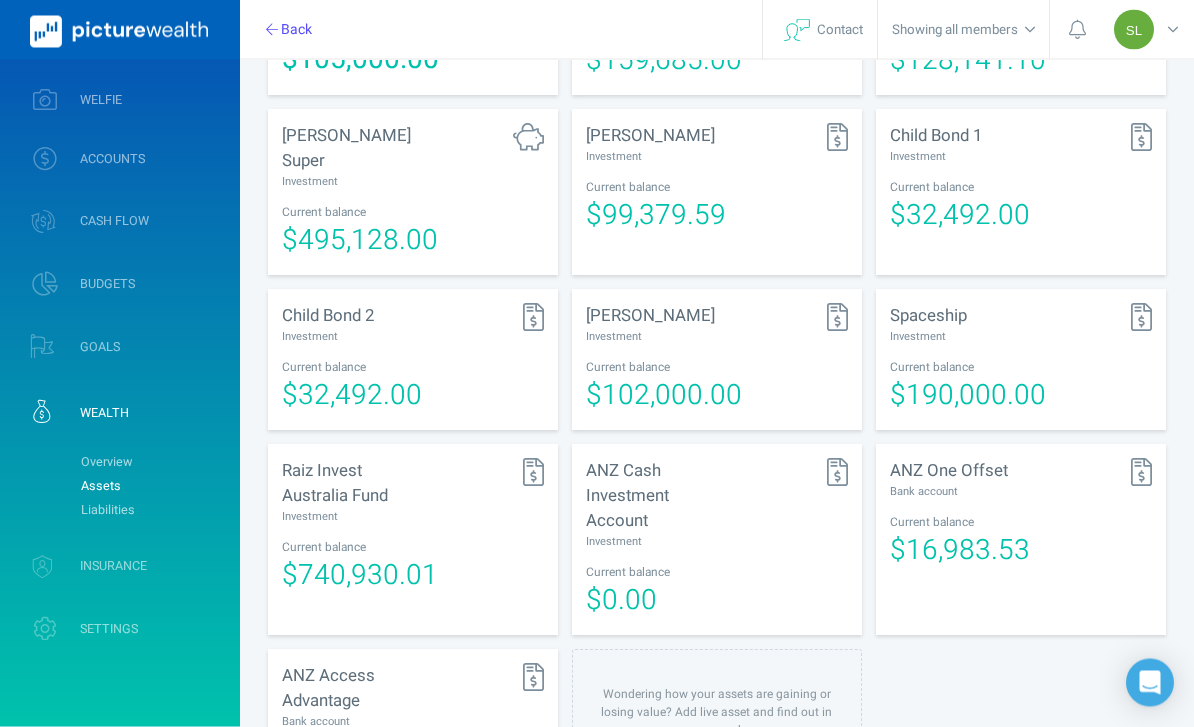 scroll, scrollTop: 711, scrollLeft: 0, axis: vertical 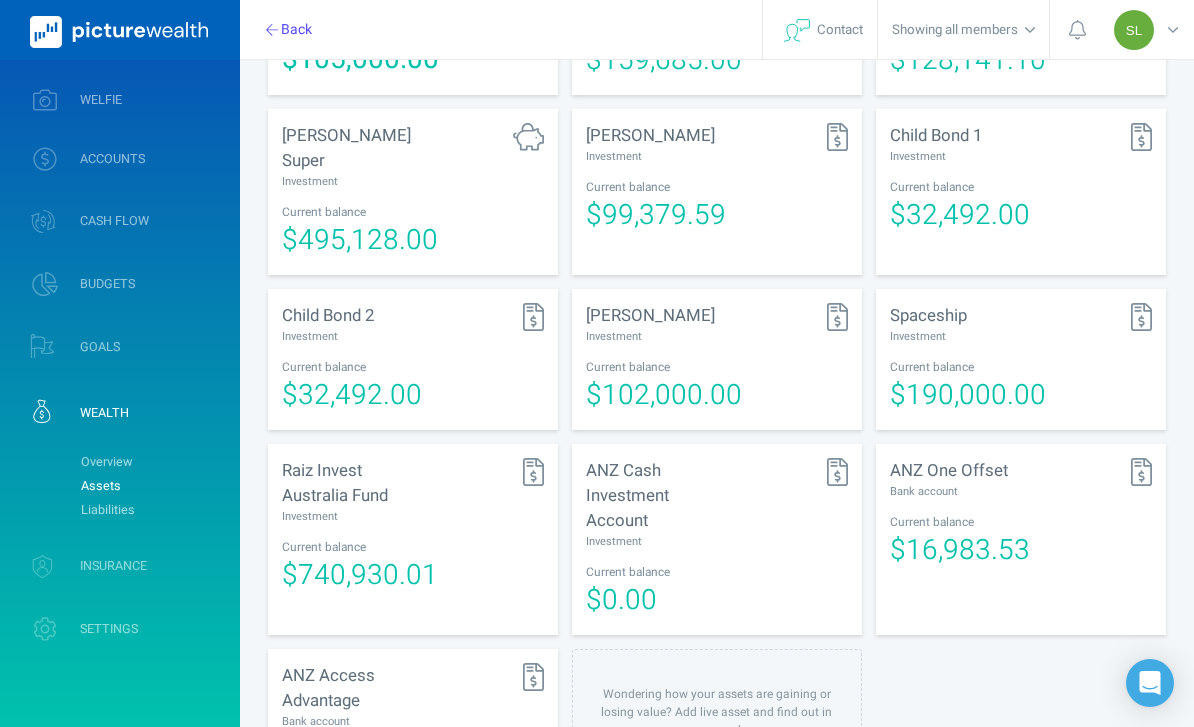 click on "WELFIE" at bounding box center [120, 100] 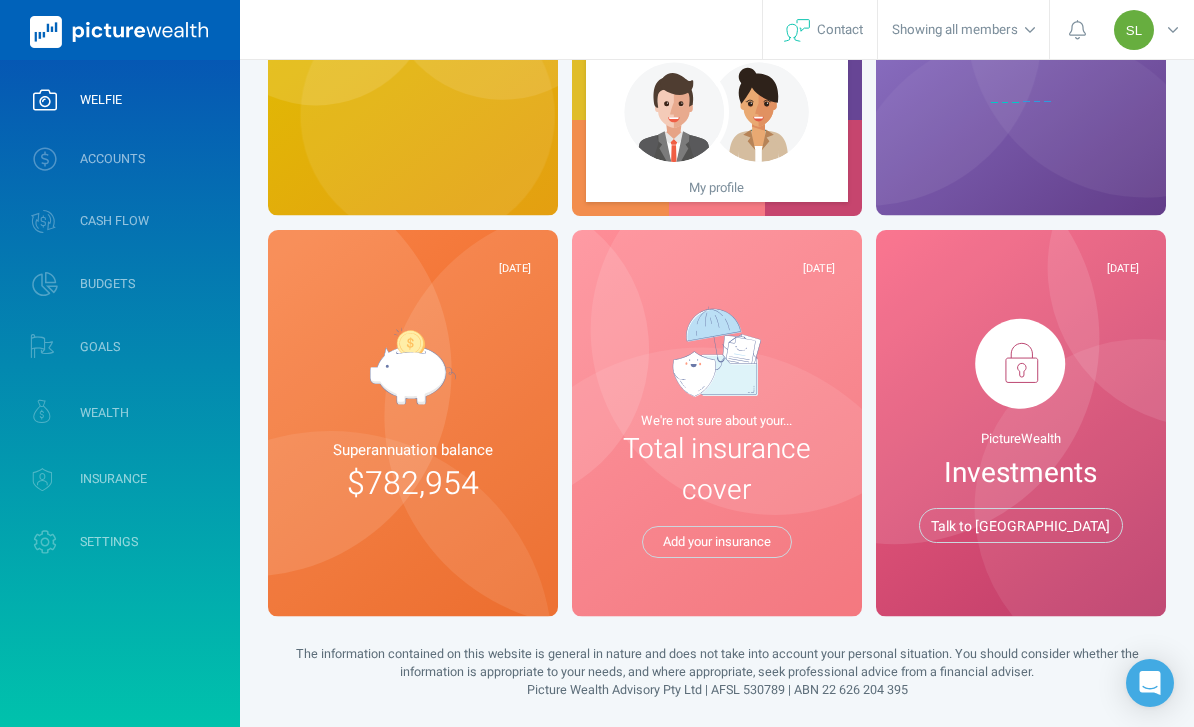 scroll, scrollTop: 0, scrollLeft: 0, axis: both 